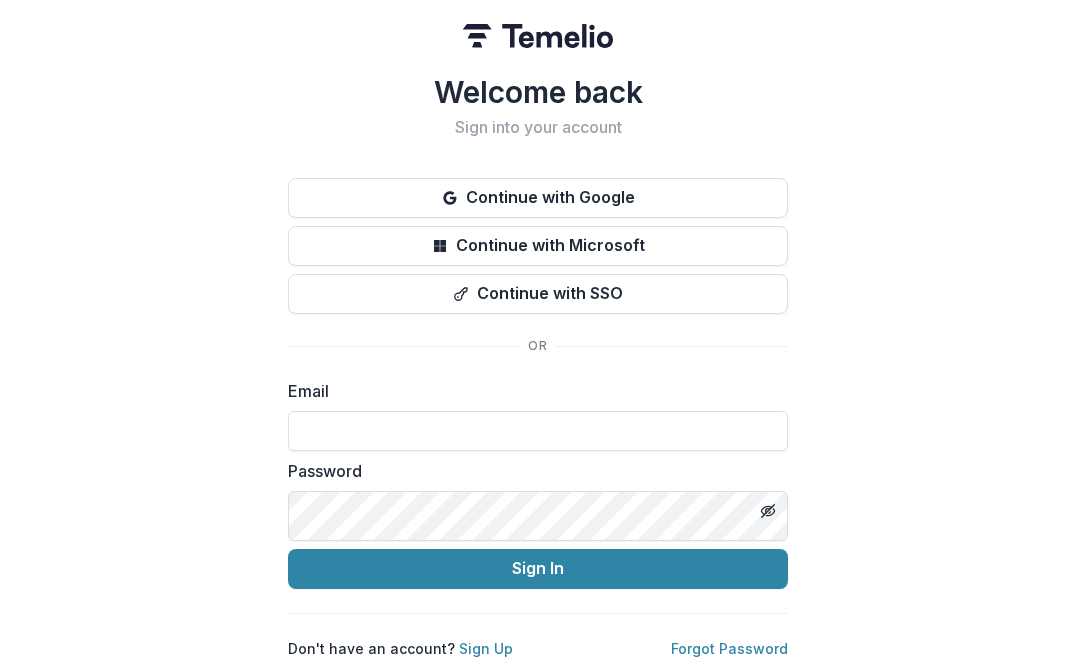 scroll, scrollTop: 129, scrollLeft: 0, axis: vertical 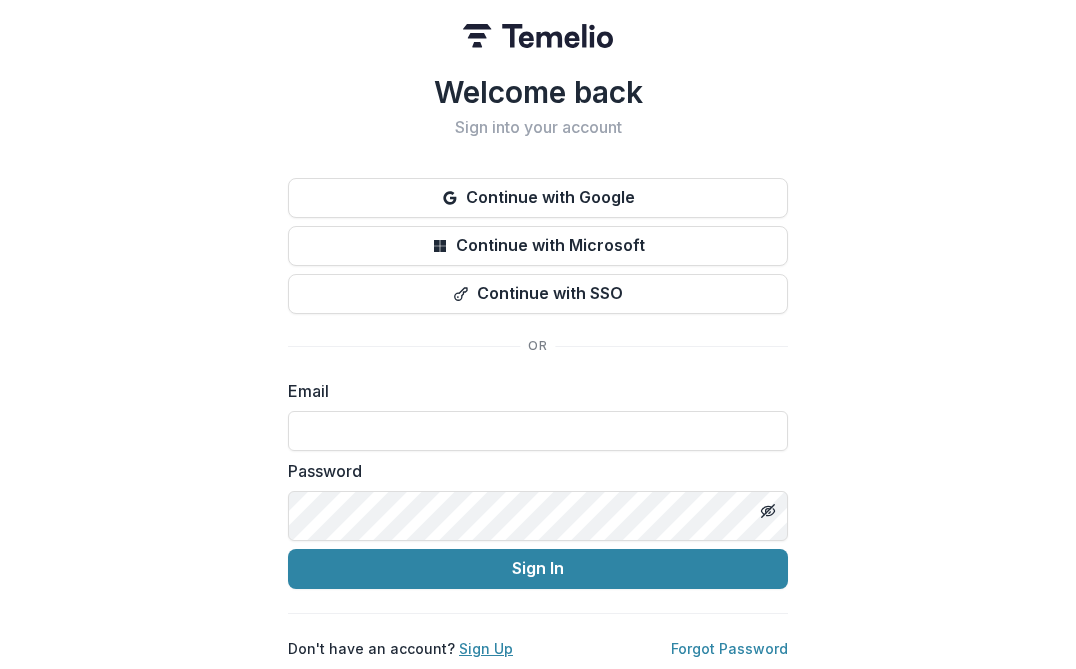click on "Sign Up" at bounding box center (486, 648) 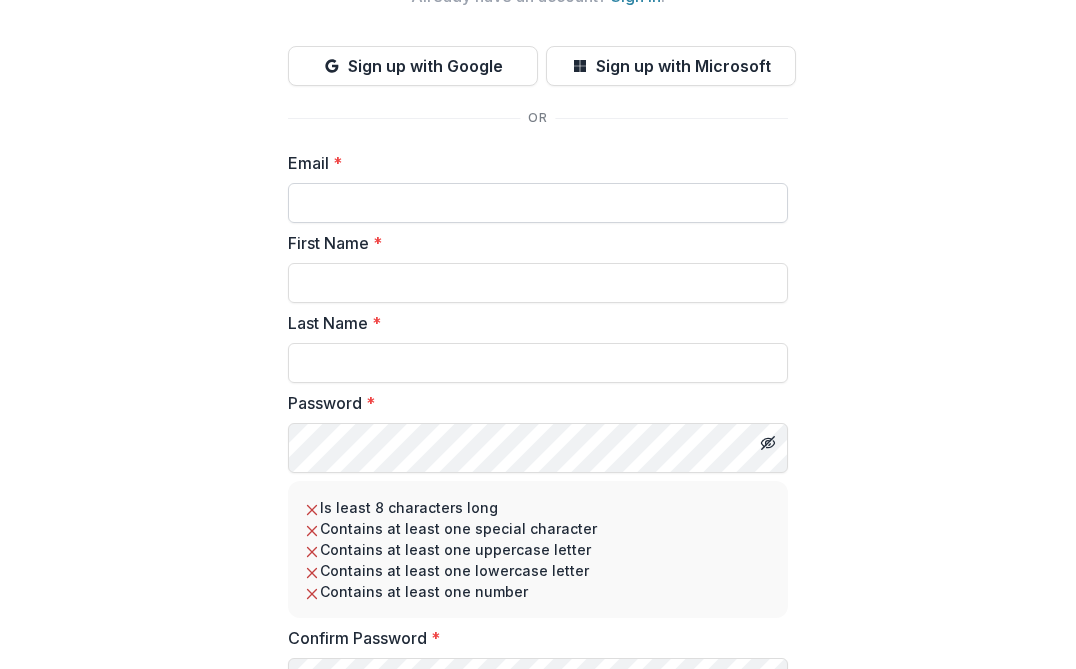 click on "Email *" at bounding box center [538, 203] 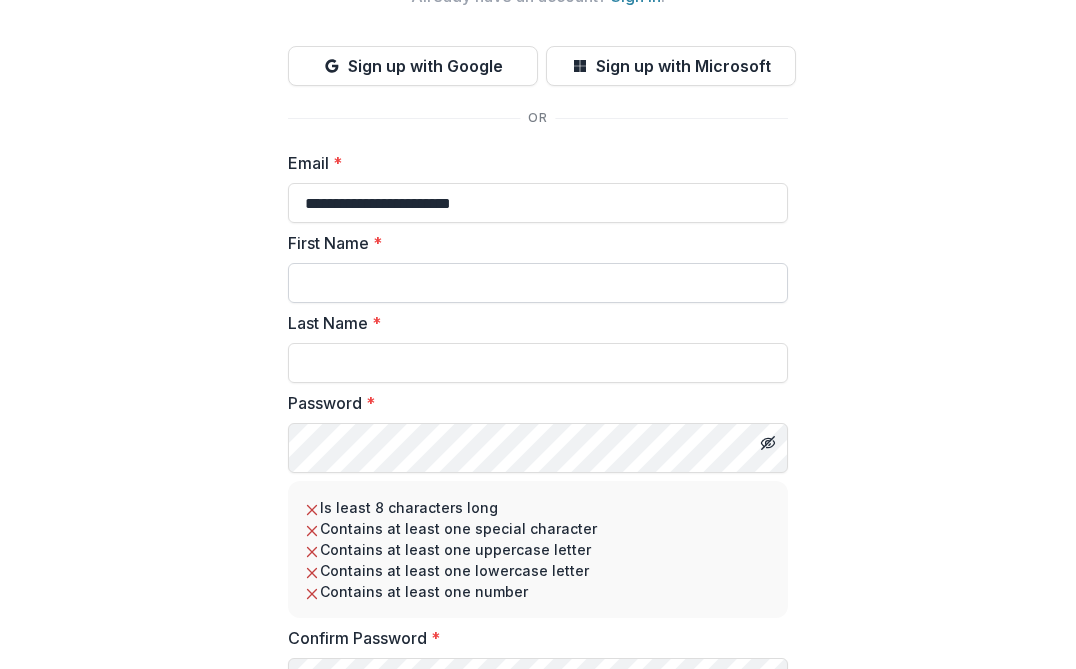 type on "**********" 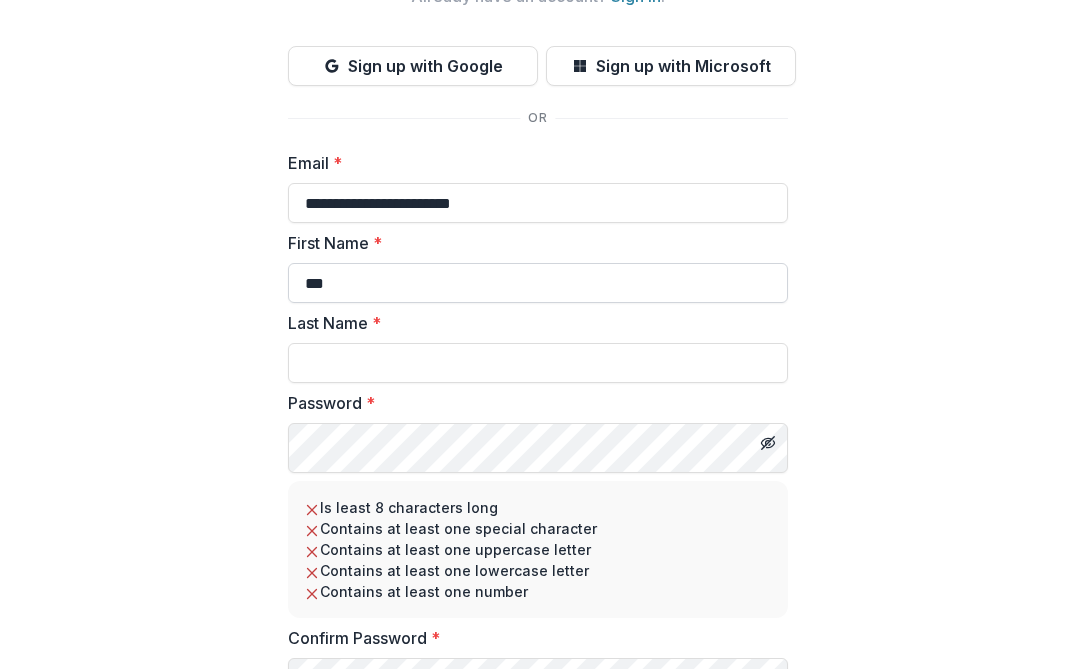 type on "***" 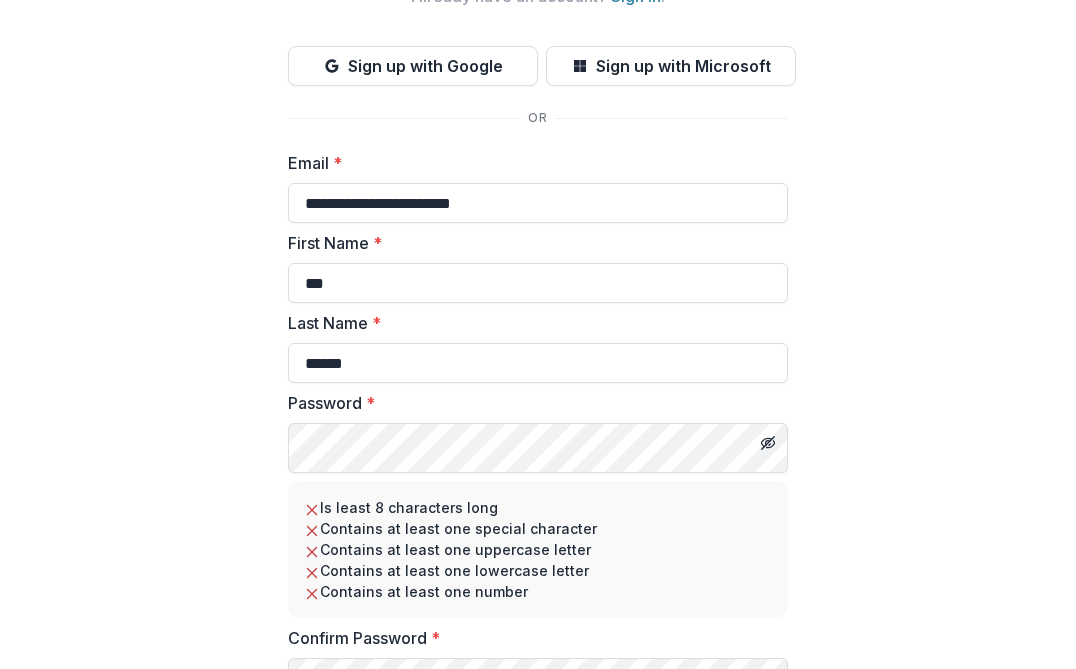 type on "******" 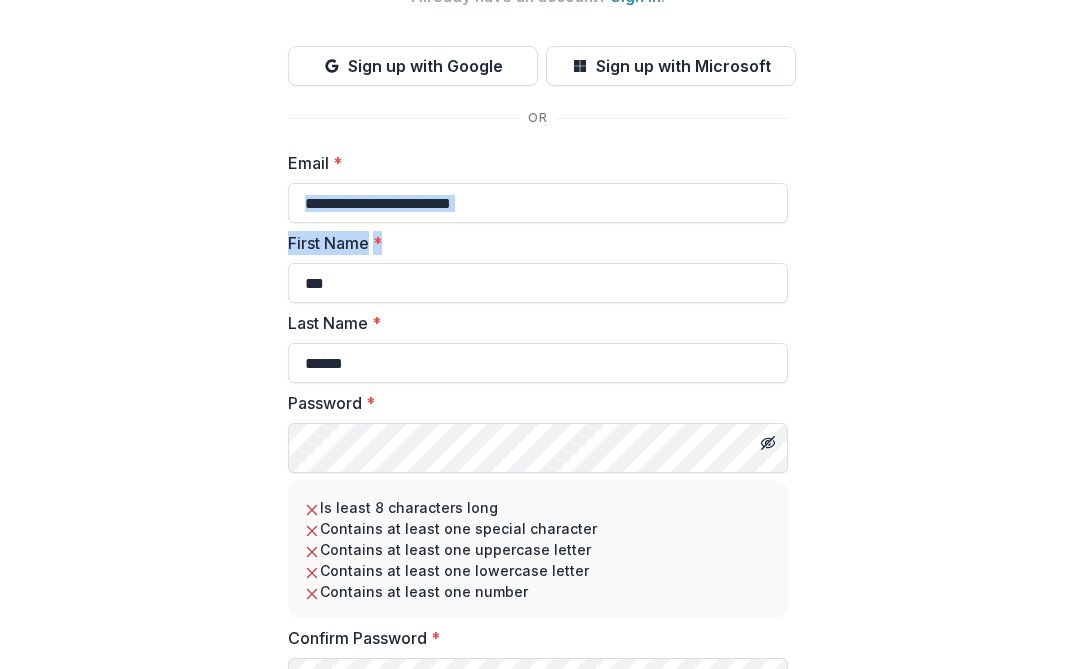 drag, startPoint x: 1068, startPoint y: 280, endPoint x: 1073, endPoint y: 381, distance: 101.12369 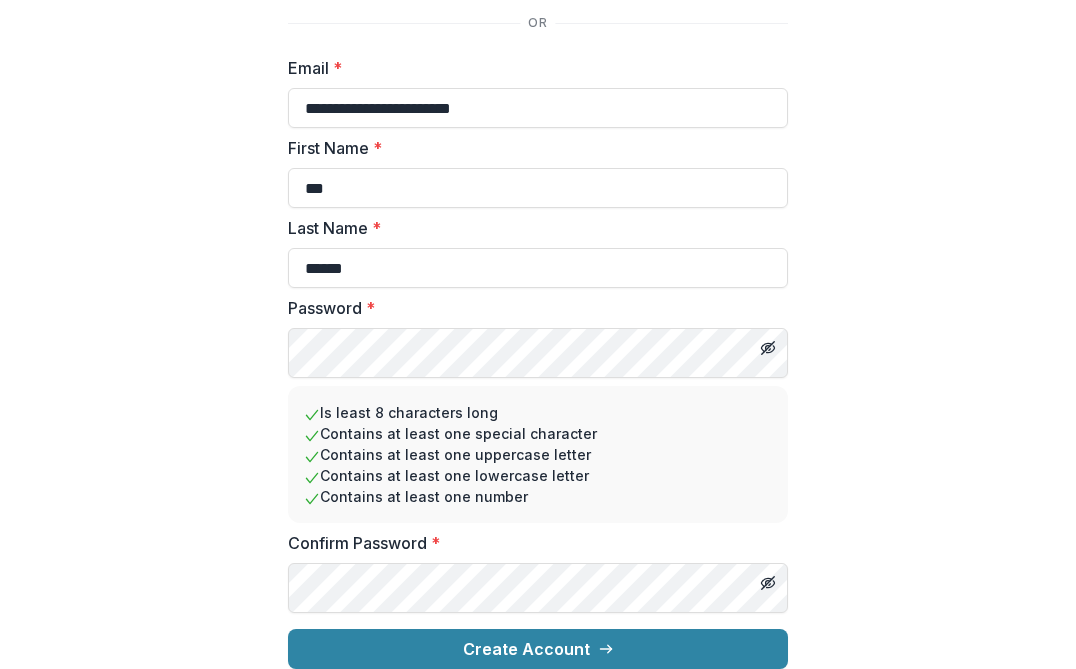 scroll, scrollTop: 466, scrollLeft: 0, axis: vertical 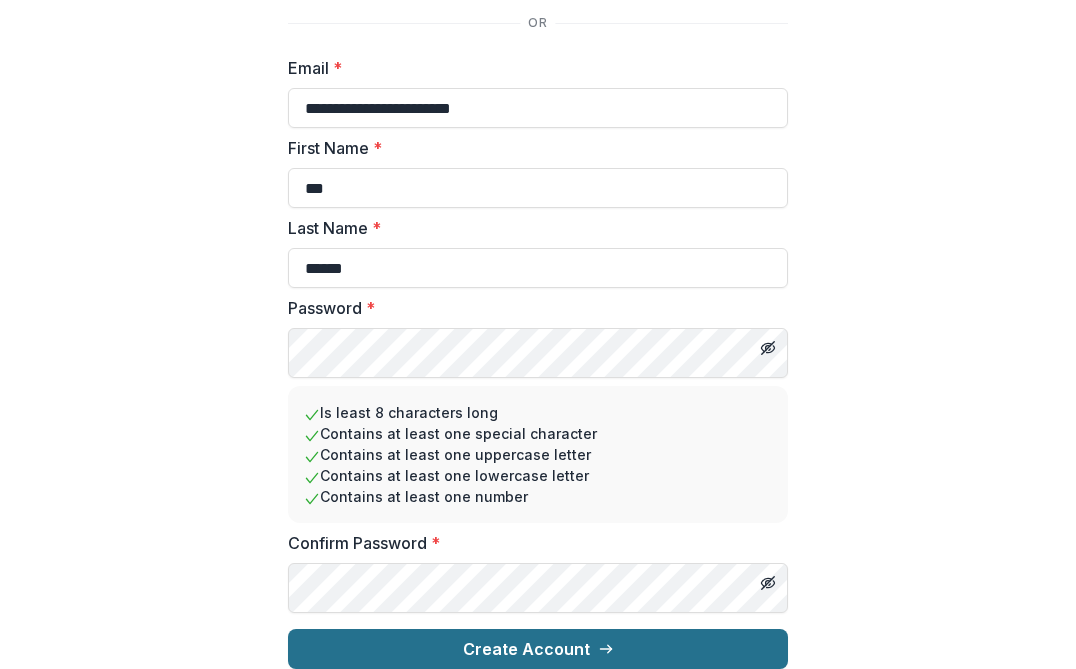 click on "Create Account" at bounding box center (538, 649) 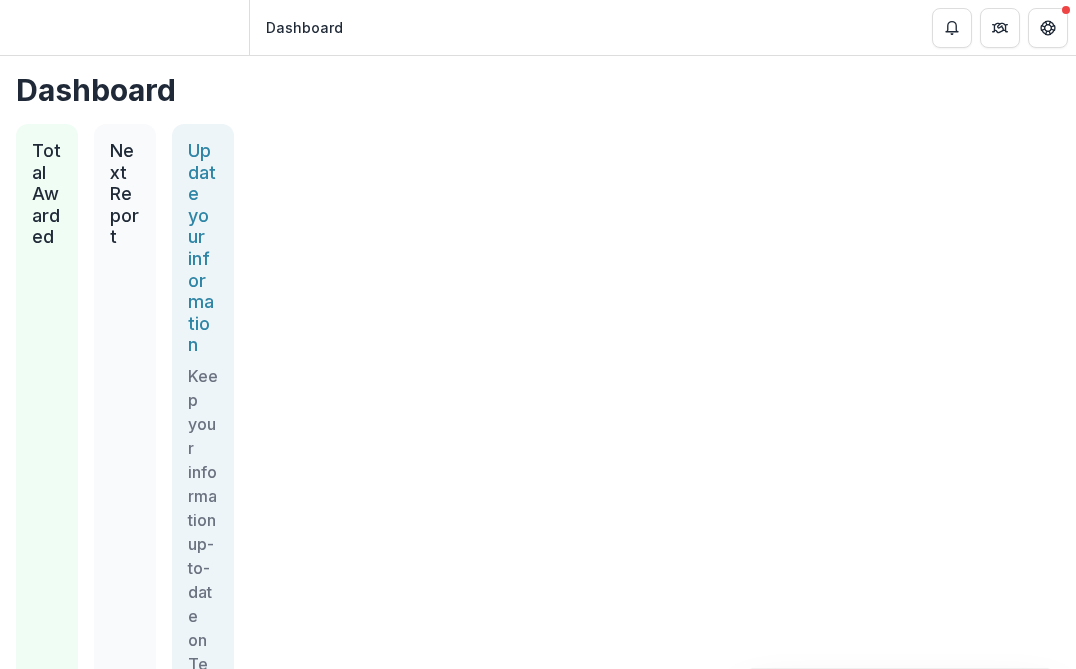 scroll, scrollTop: 0, scrollLeft: 0, axis: both 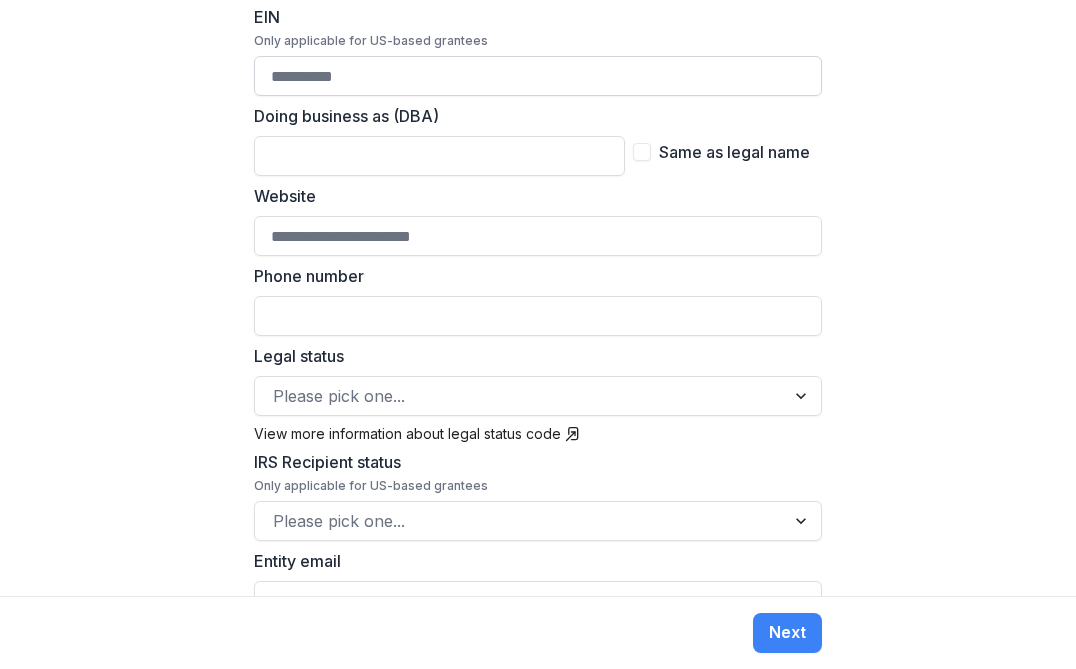 click on "EIN Only applicable for US-based grantees" at bounding box center [538, 76] 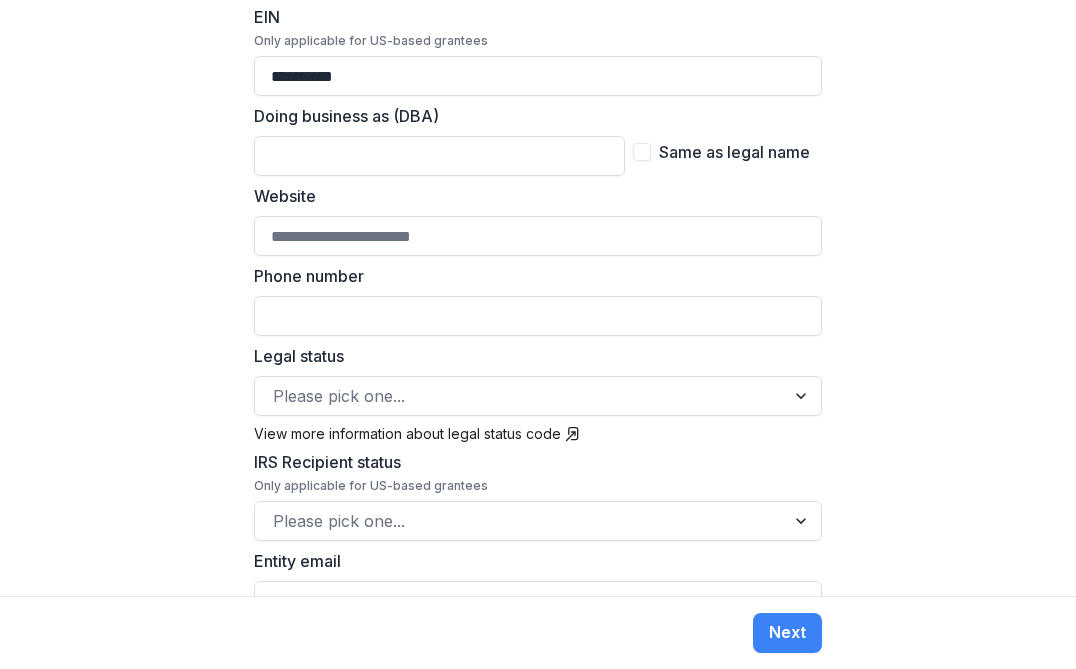 type on "**********" 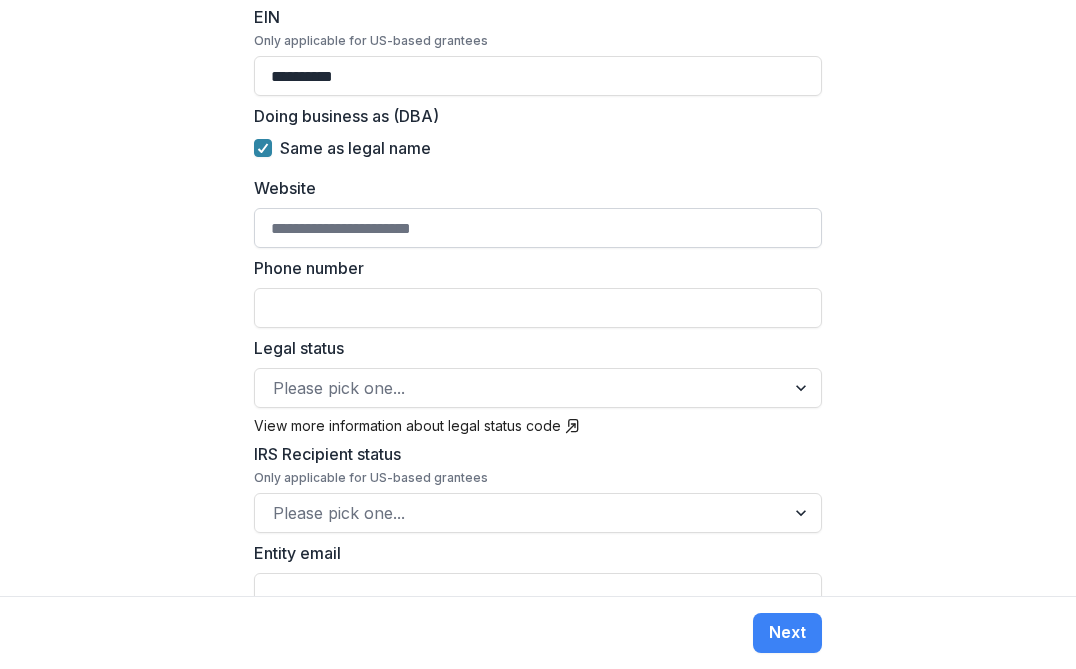 click on "Website" at bounding box center [538, 228] 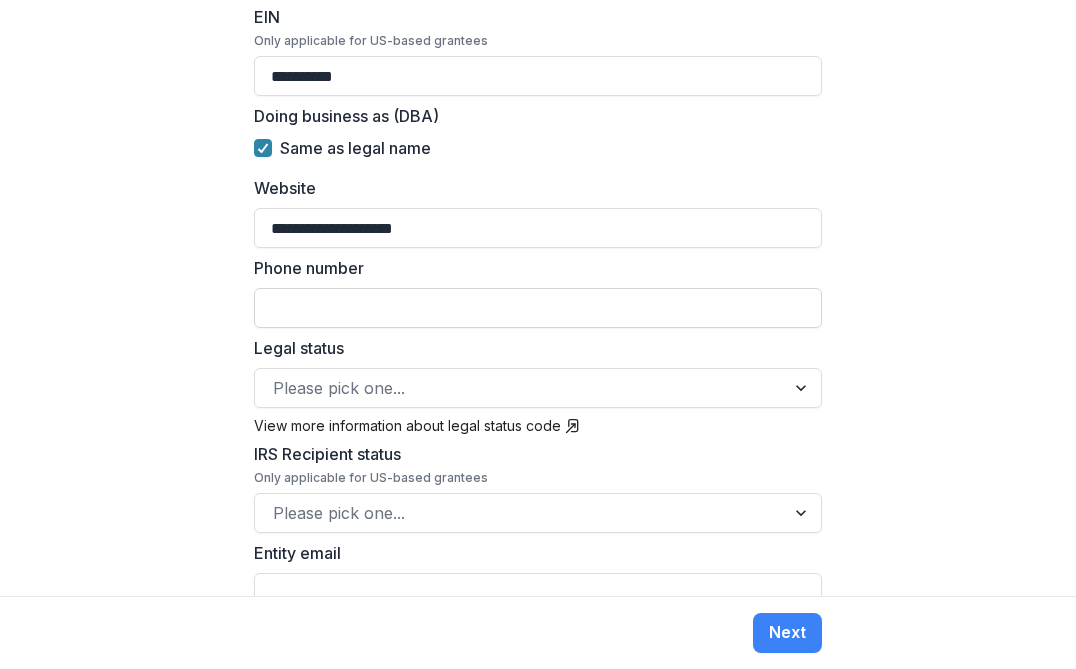 type on "**********" 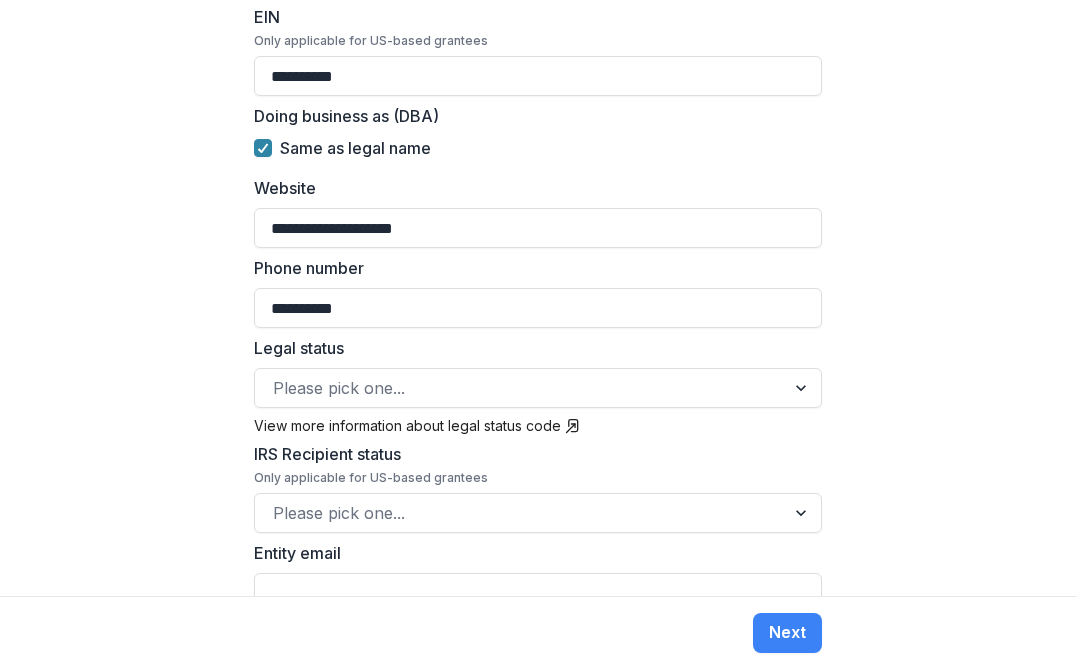 type on "**********" 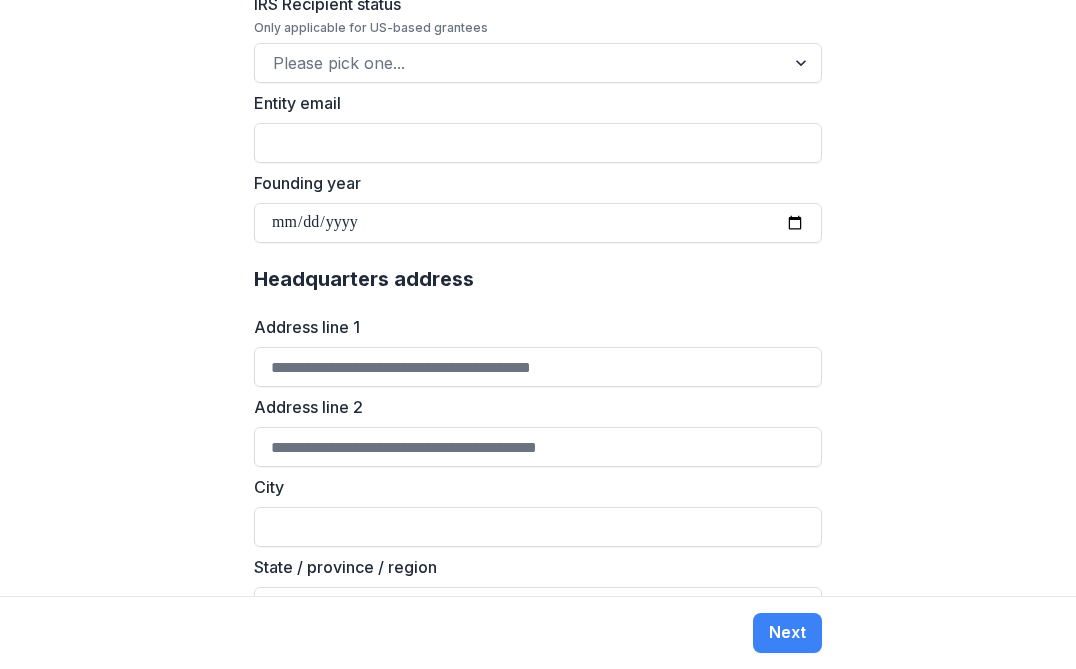 scroll, scrollTop: 1033, scrollLeft: 0, axis: vertical 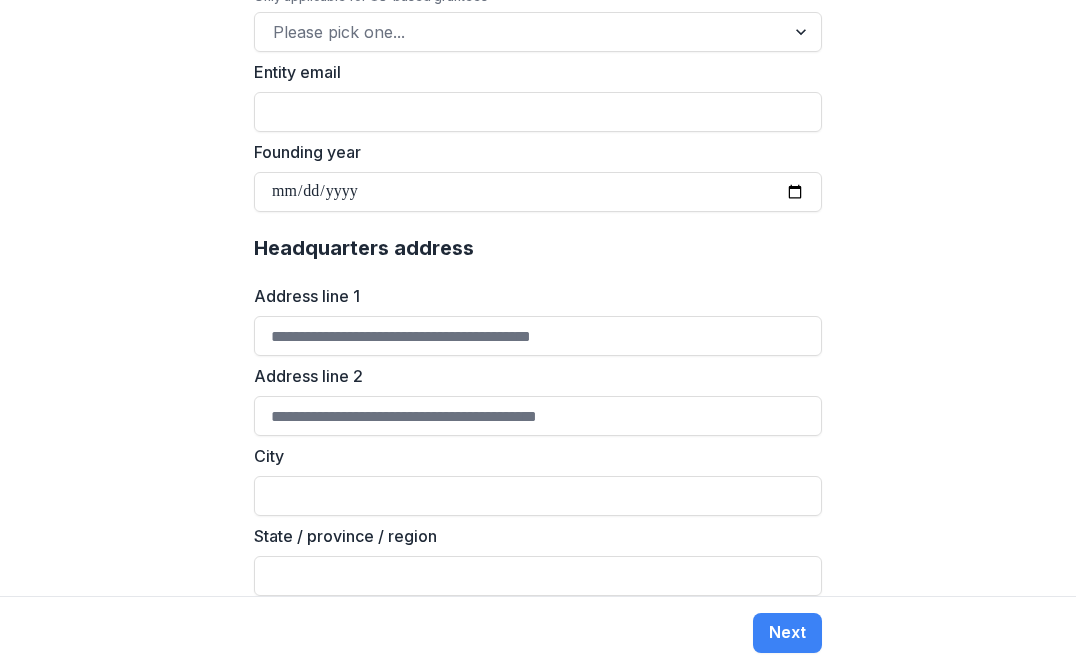 click at bounding box center (803, -93) 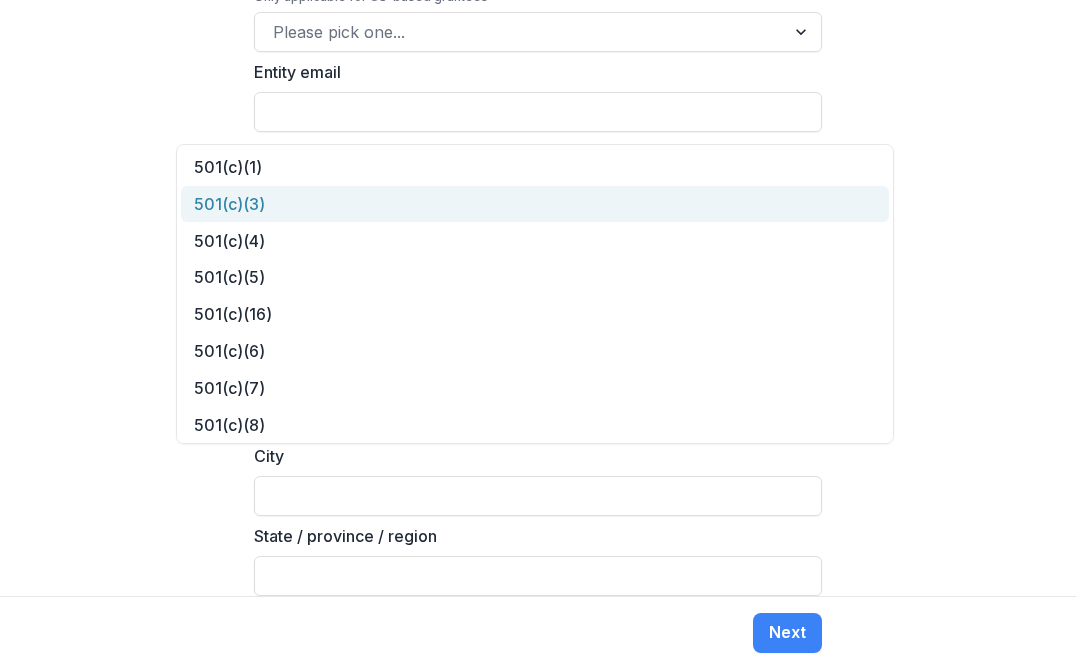 click on "501(c)(3)" at bounding box center [534, 204] 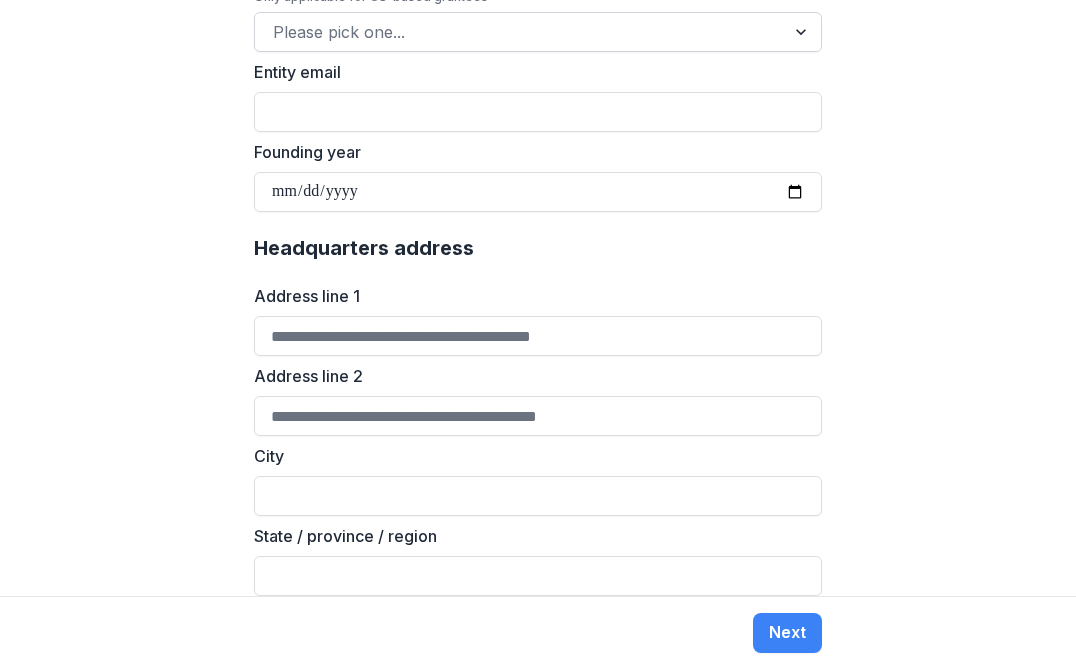 click at bounding box center (803, 32) 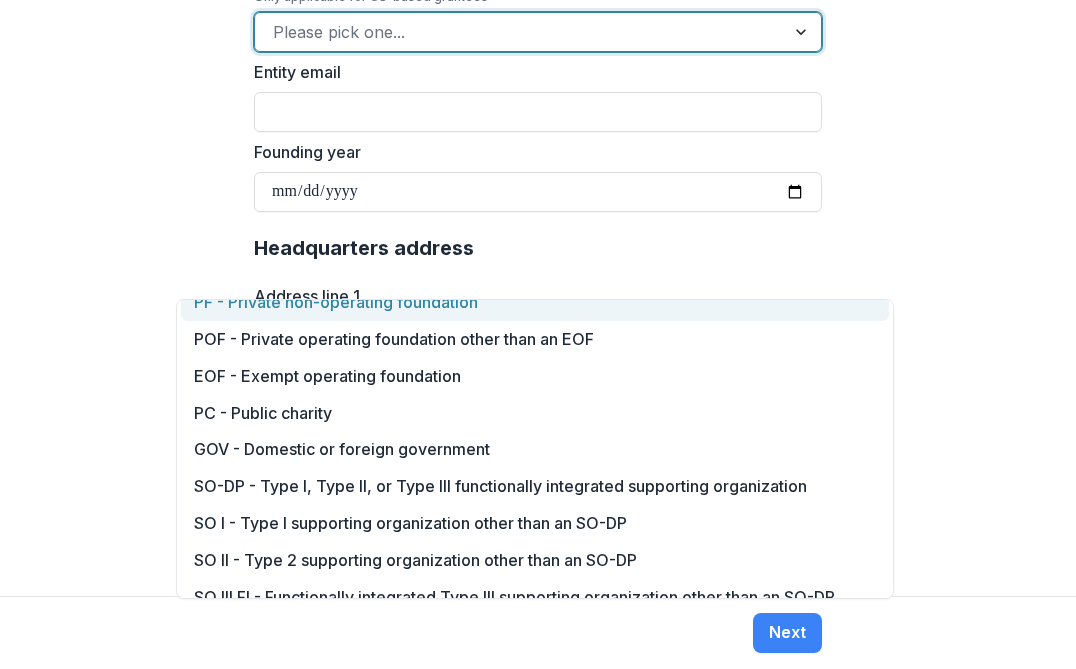 scroll, scrollTop: 0, scrollLeft: 0, axis: both 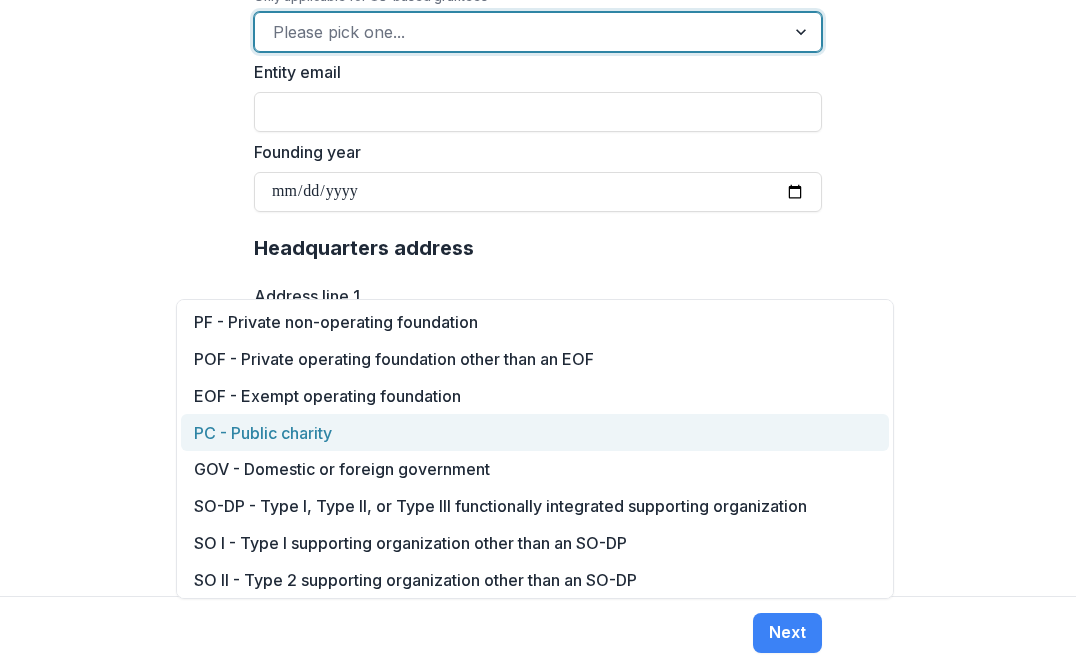 click on "PC - Public charity" at bounding box center [534, 432] 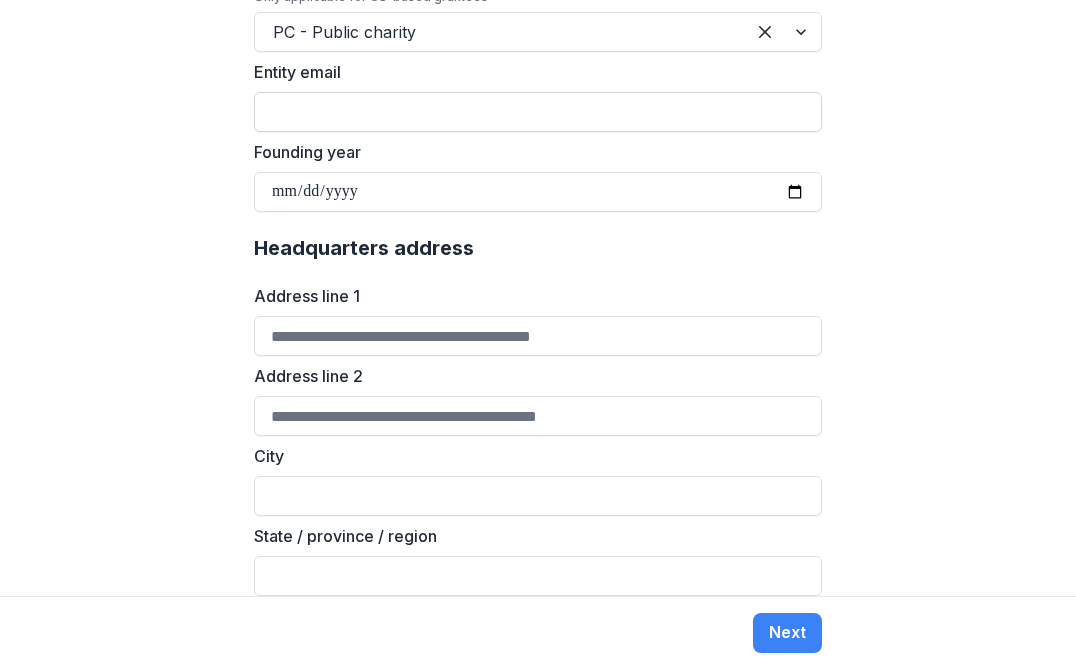 click on "Entity email" at bounding box center [538, 112] 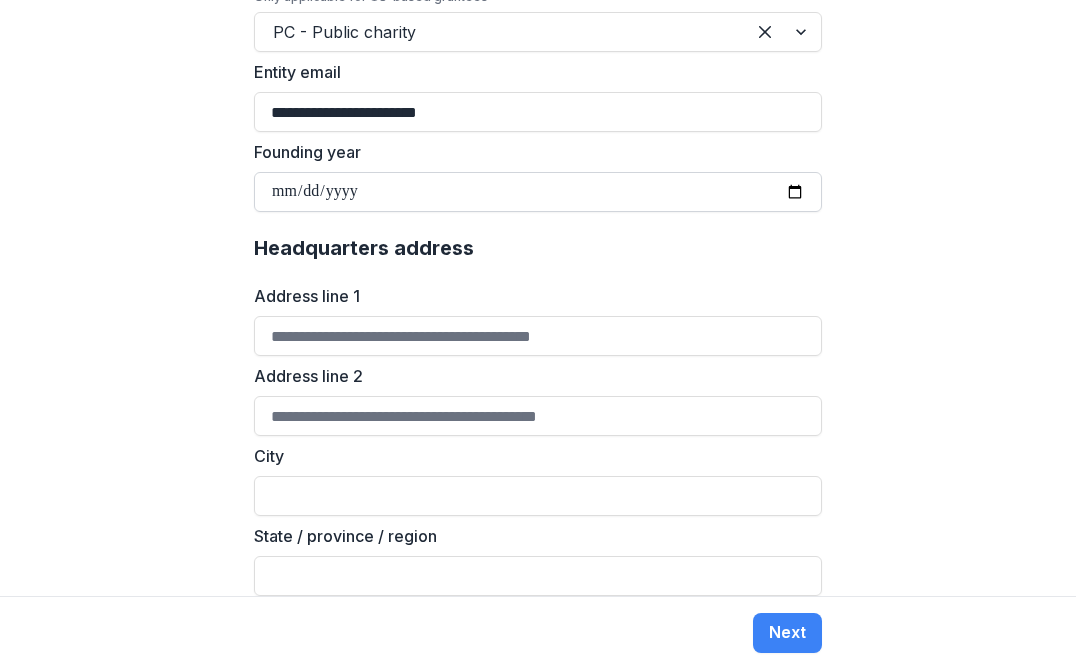 type on "**********" 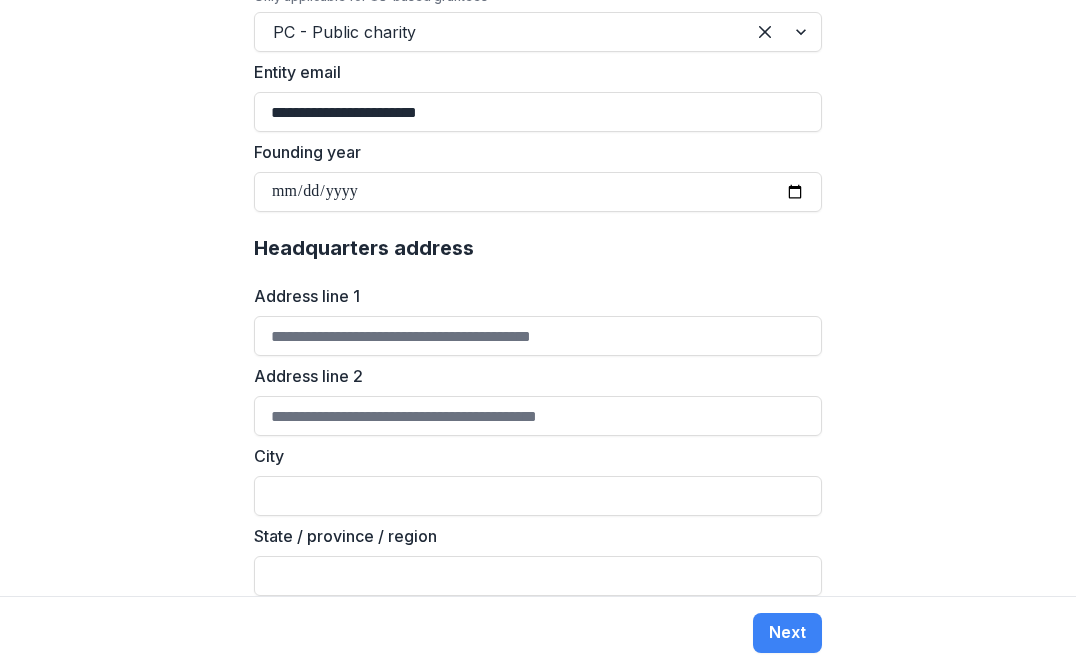 click on "Logout Hello! Welcome to Temelio. 1 Basic 2 Details 3 Team Need Help? Chat with support Have an EIN? Onboard faster through our Candid integration You have been invited to the Temelio platform by request of a grantmaker.
Because this is your first time using Temelio, we are asking you to complete
the following profile. This information will be stored in our system and will
make completing future proposals on the Temelio platform easier by auto-populating
fields from your profile. We will only ask you to fill this out once. Please review, update, and confirm the information below. Entity information Entity legal name * [MASKED] EIN Only applicable for US-based grantees * [MASKED] Doing business as (DBA) Same as legal name Website *[MASKED] Phone number *[MASKED] Legal status 501(c)(3) View more information about legal status code IRS Recipient status Only applicable for US-based grantees PC - Public charity Entity email *[MASKED] Founding year [YEAR] City" at bounding box center [538, 298] 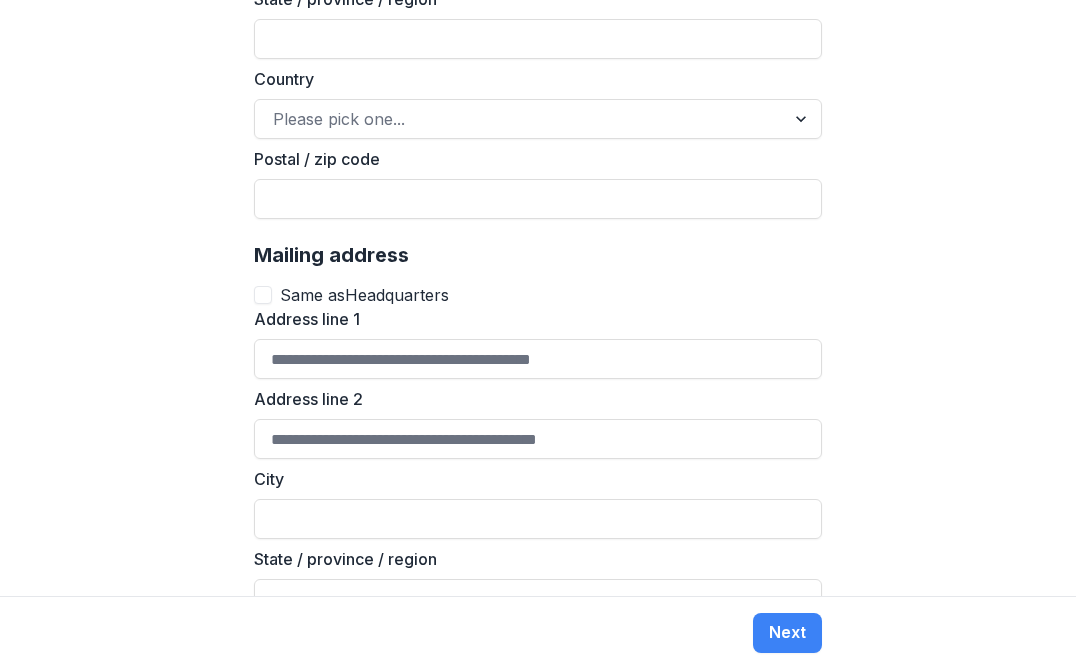 scroll, scrollTop: 1617, scrollLeft: 0, axis: vertical 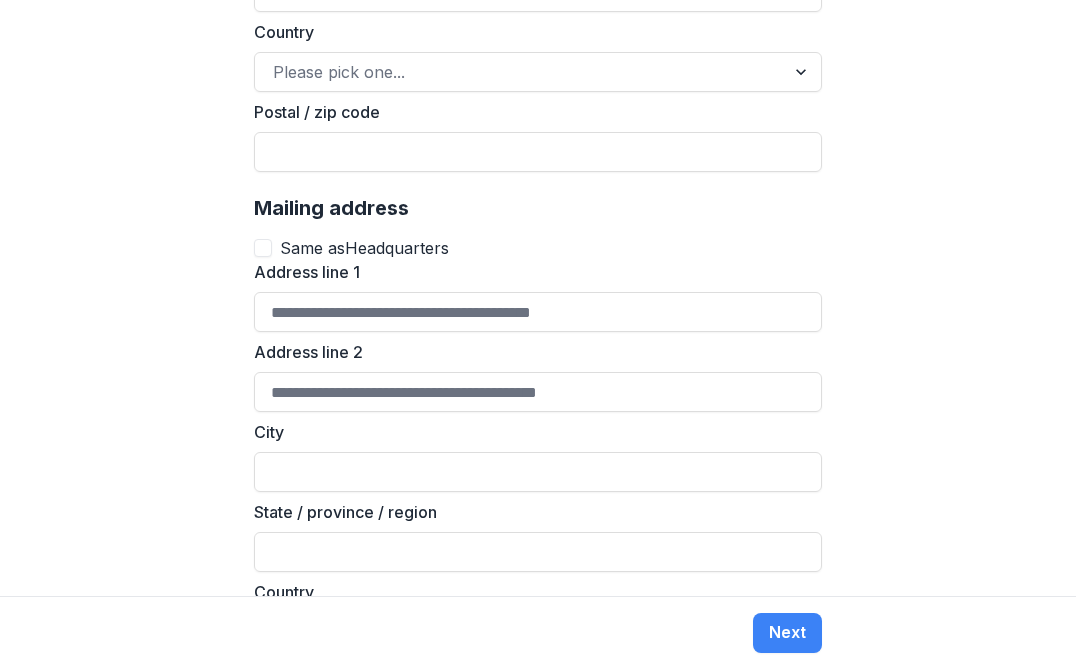 click on "Address line 1" at bounding box center (538, -248) 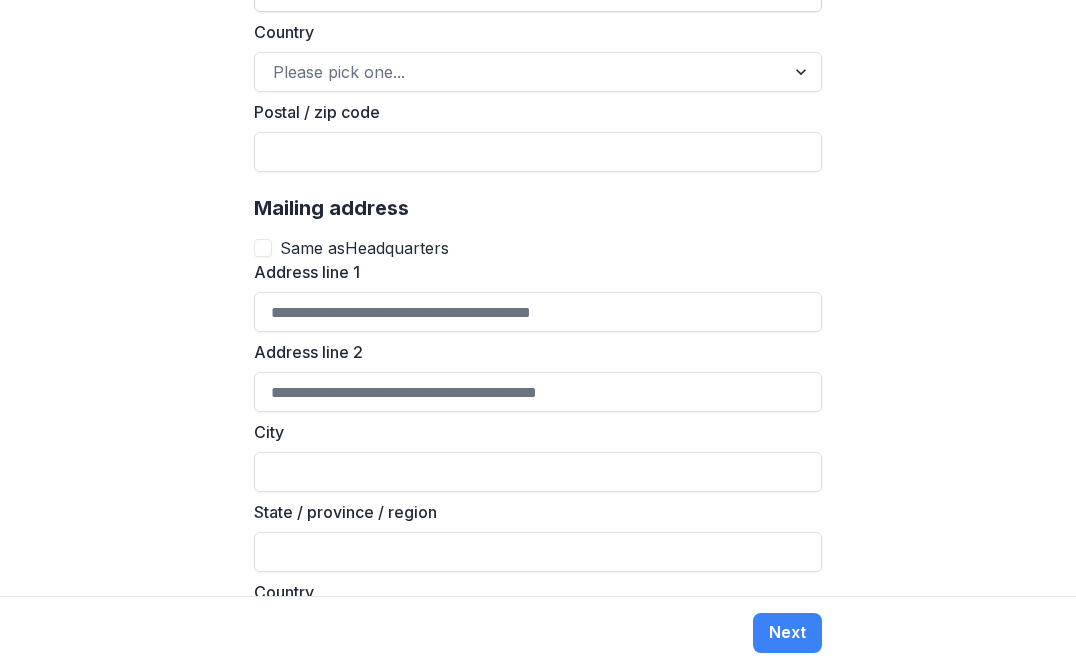 type on "********" 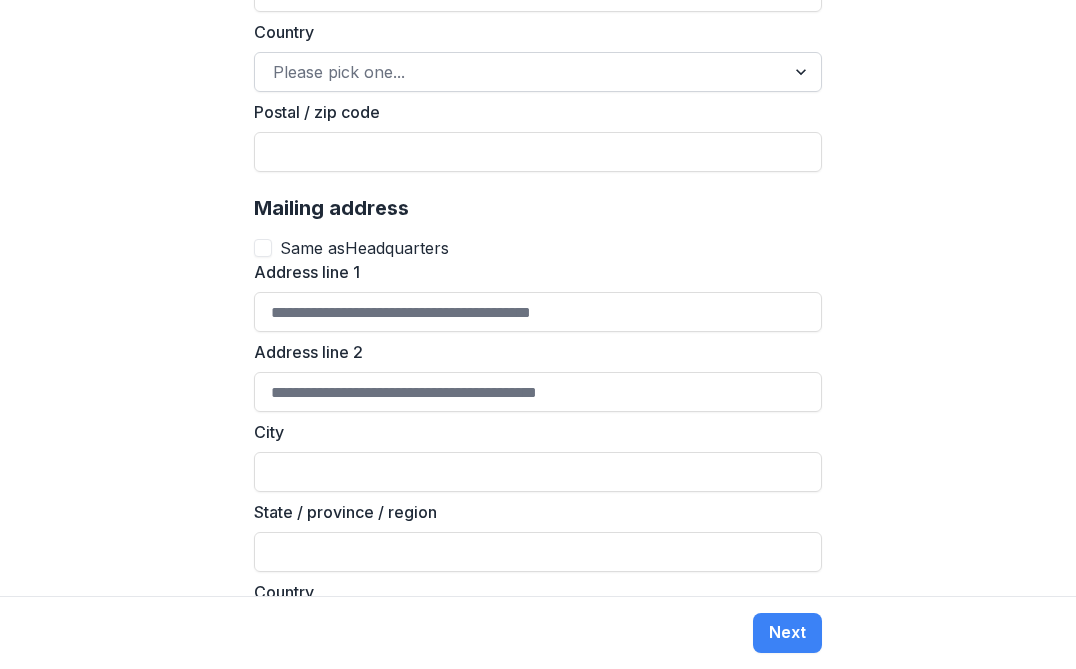 type on "**" 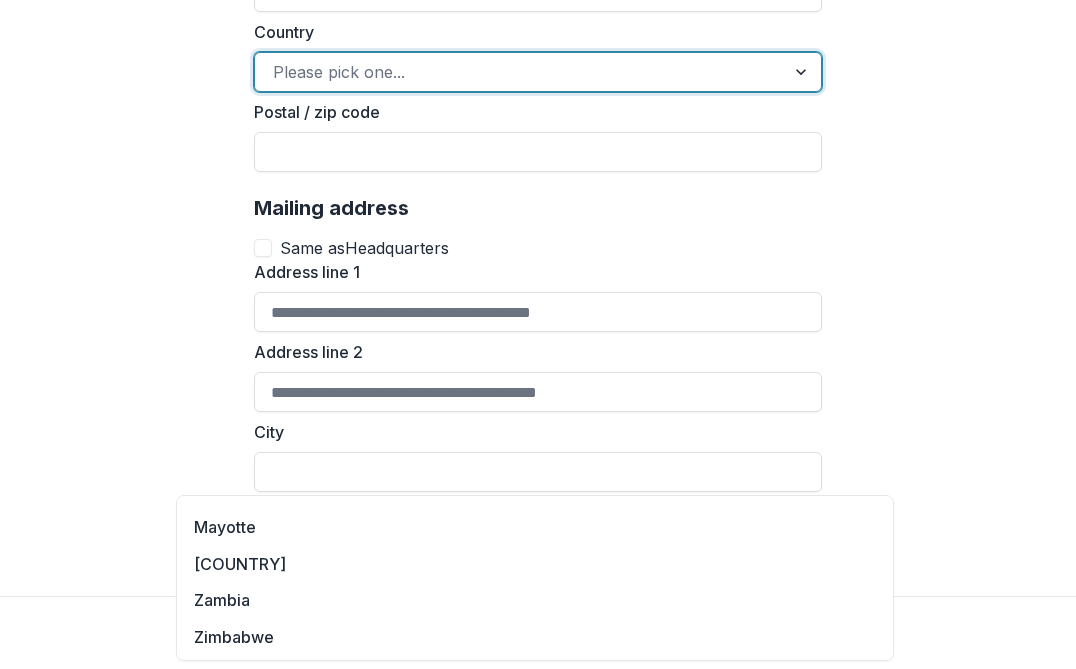scroll, scrollTop: 10693, scrollLeft: 0, axis: vertical 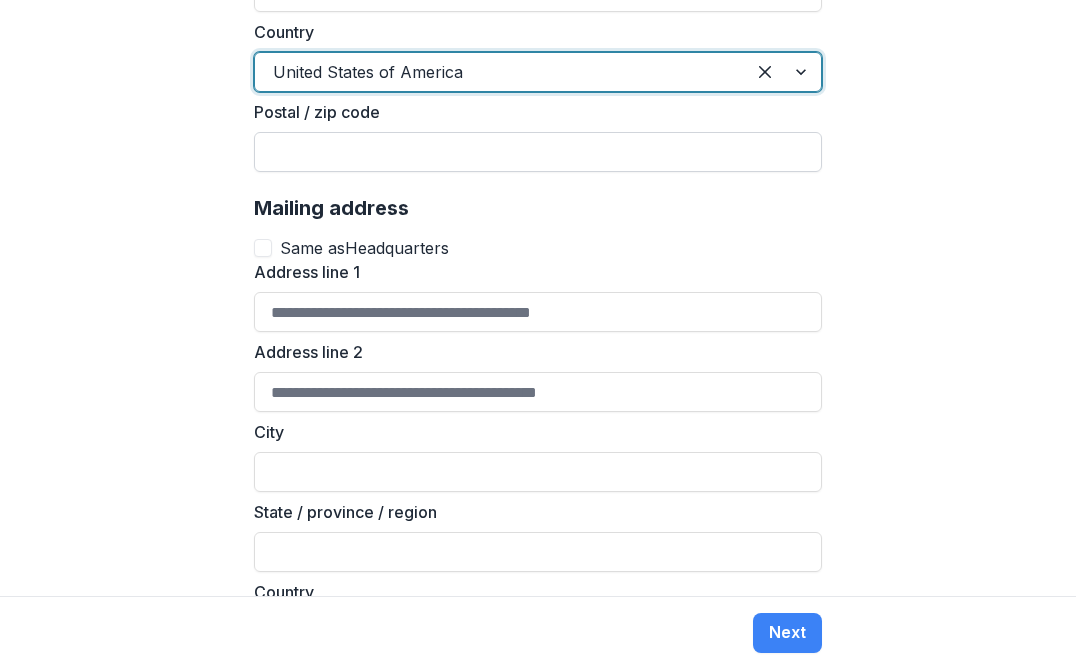 click on "Postal / zip code" at bounding box center (538, 152) 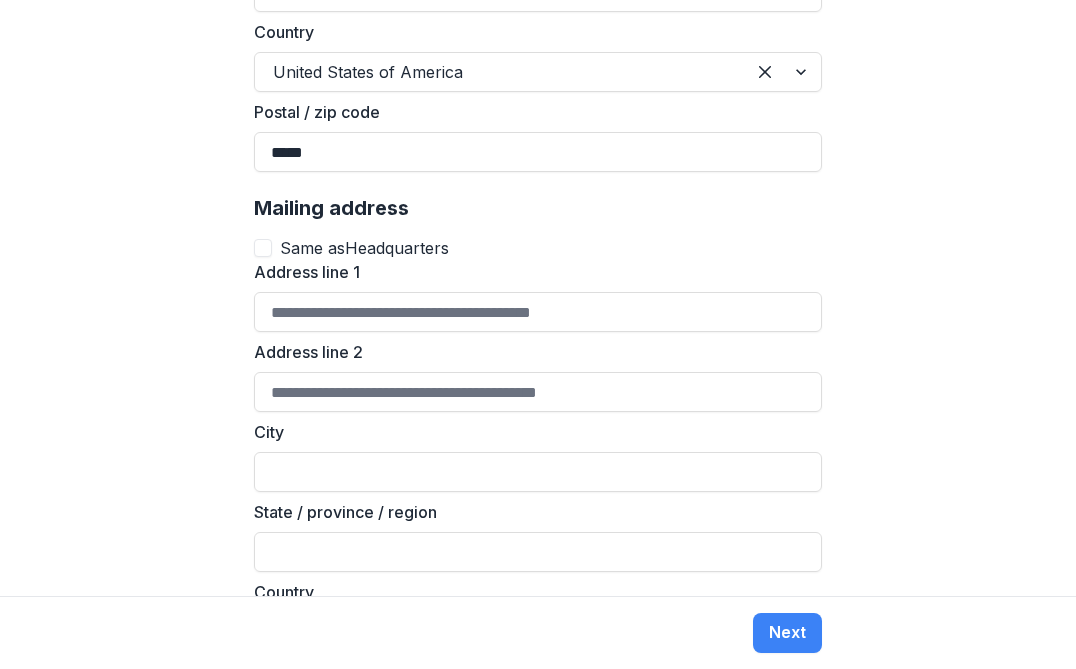 type on "*****" 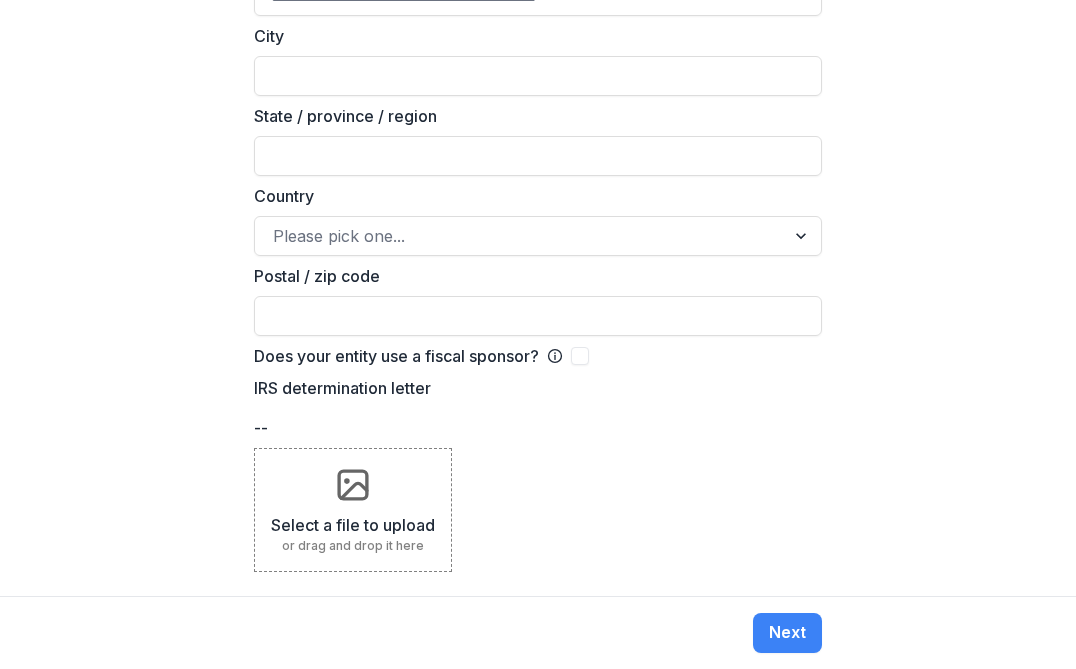 scroll, scrollTop: 2042, scrollLeft: 0, axis: vertical 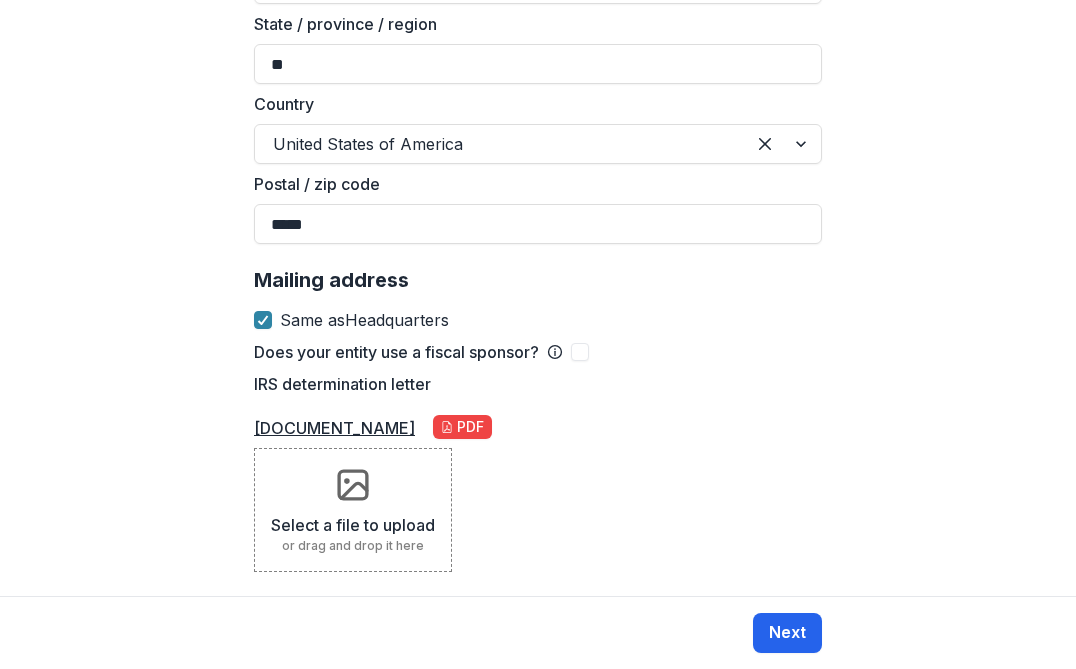click on "Next" at bounding box center (787, 633) 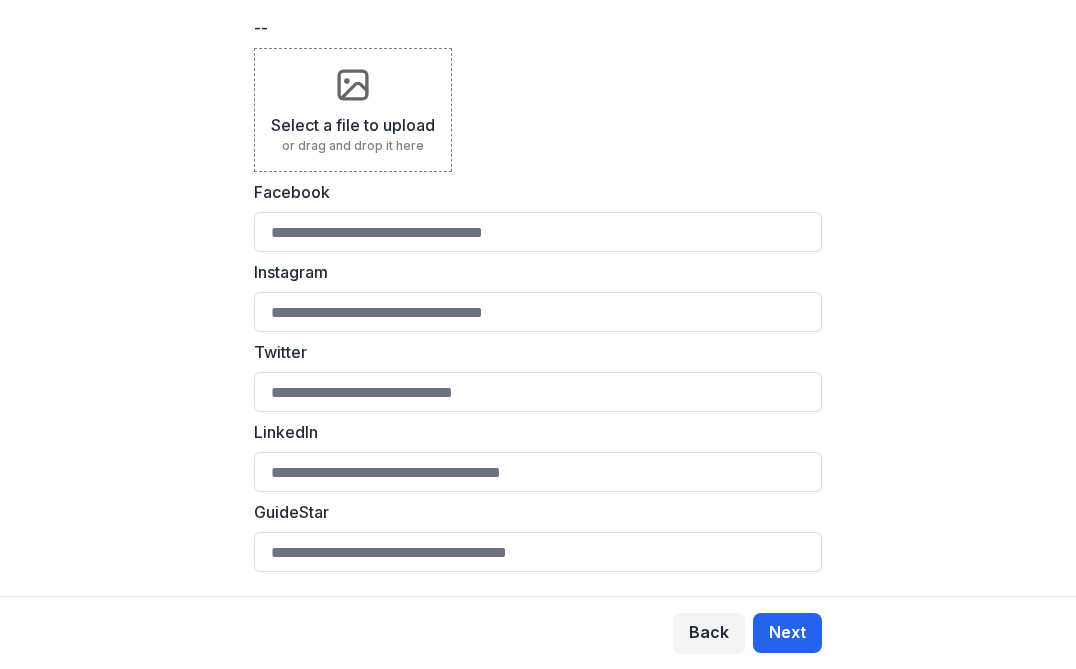 scroll, scrollTop: 0, scrollLeft: 0, axis: both 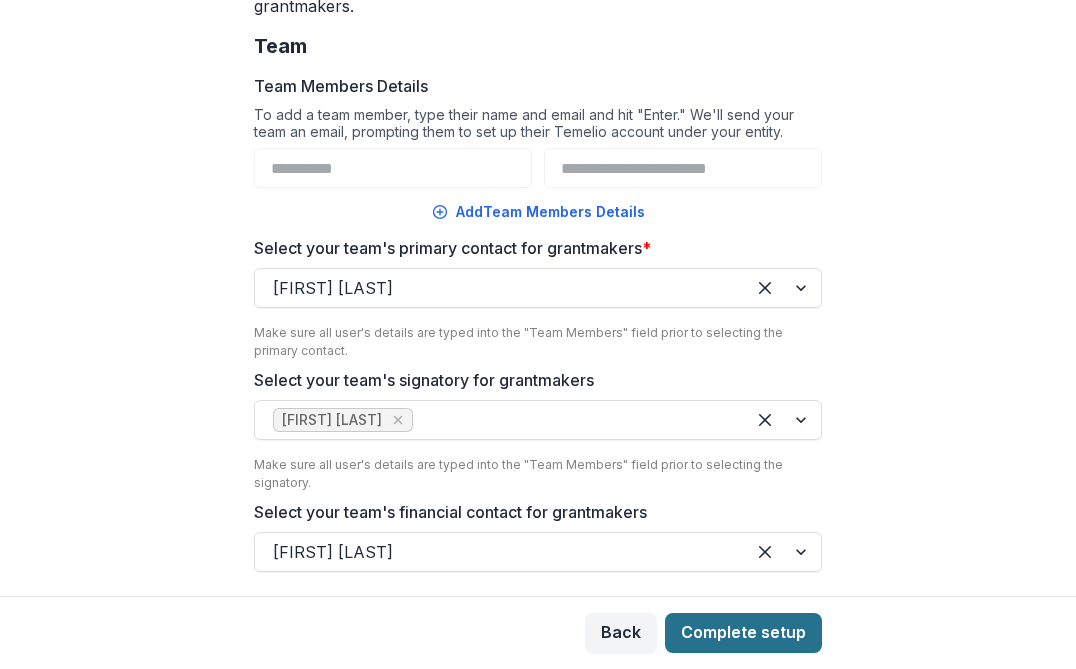 click on "Complete setup" at bounding box center (743, 633) 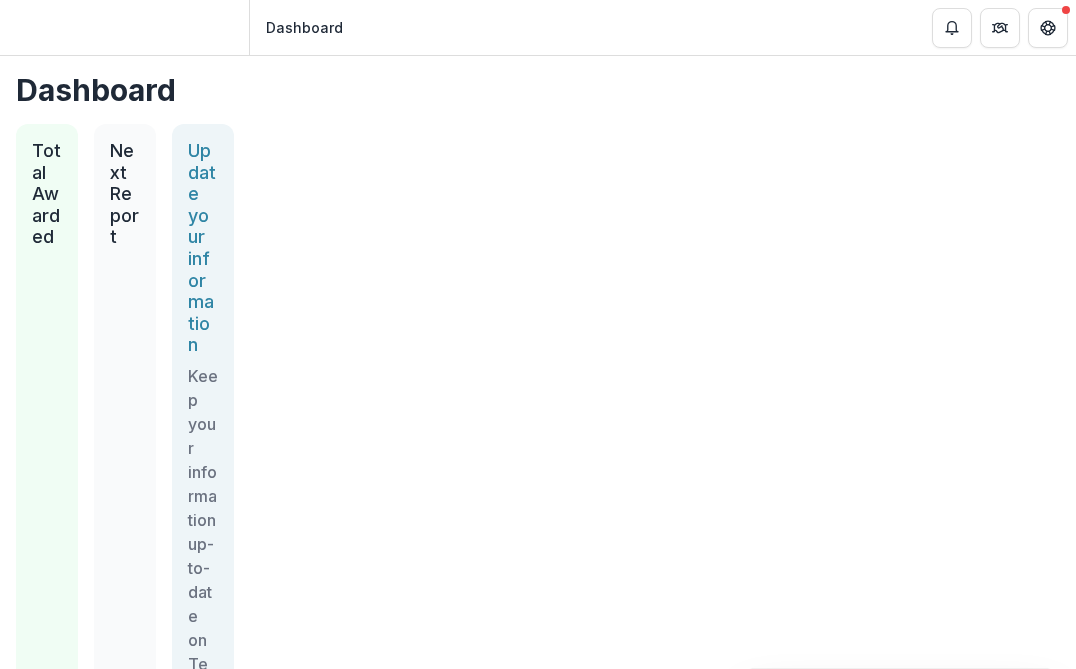 scroll, scrollTop: 0, scrollLeft: 0, axis: both 